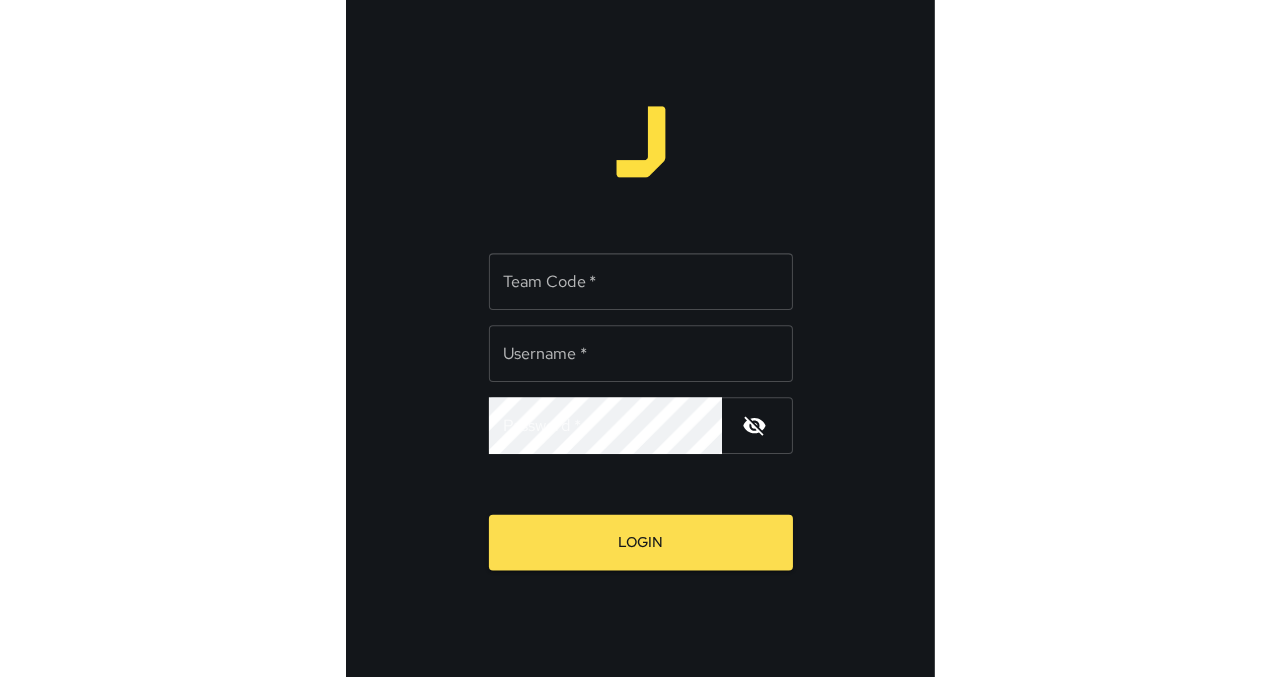 scroll, scrollTop: 0, scrollLeft: 0, axis: both 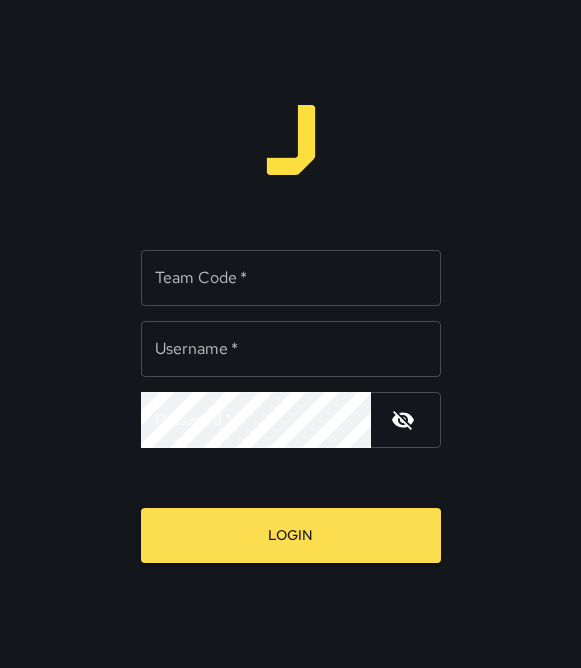 click on "Team Code   *" at bounding box center [291, 278] 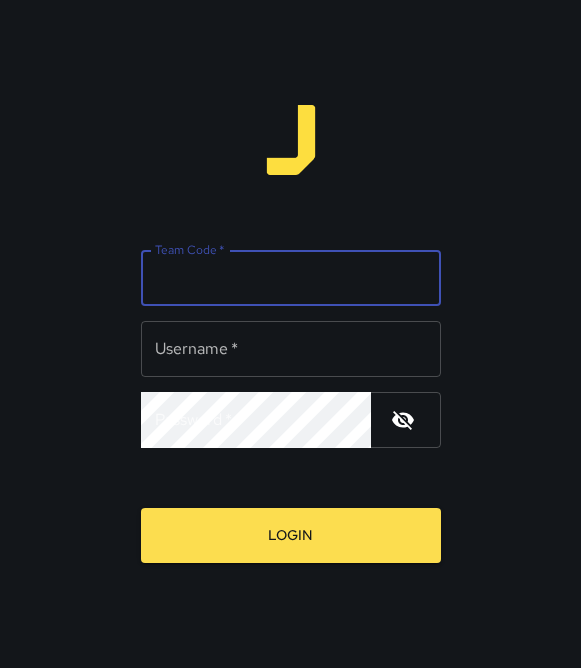 type on "****" 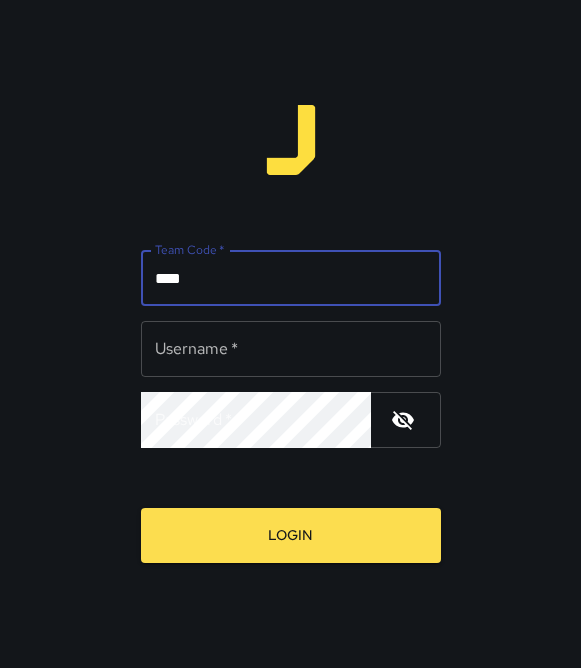click on "Username   *" at bounding box center [291, 349] 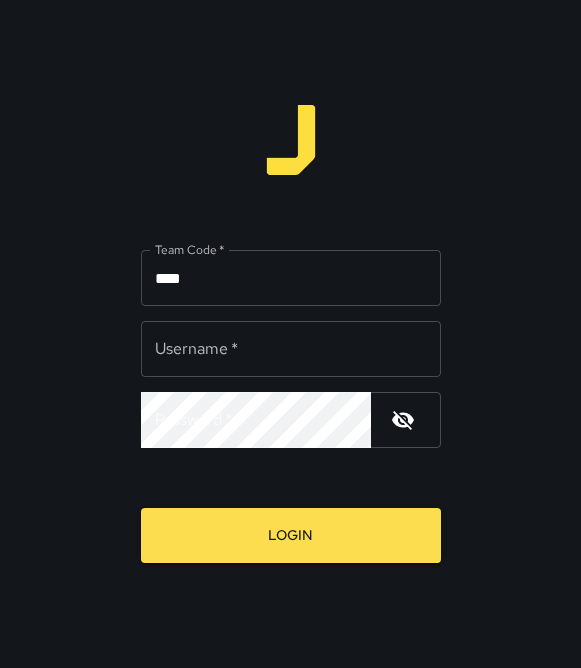 type on "******" 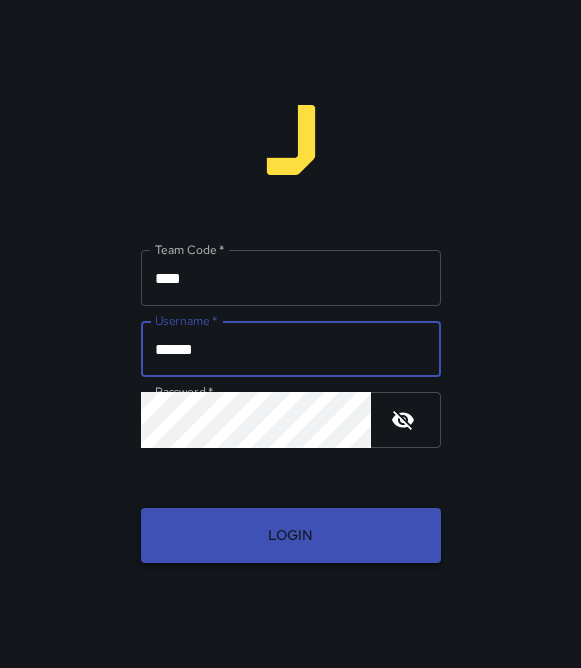 click on "Login" at bounding box center (291, 535) 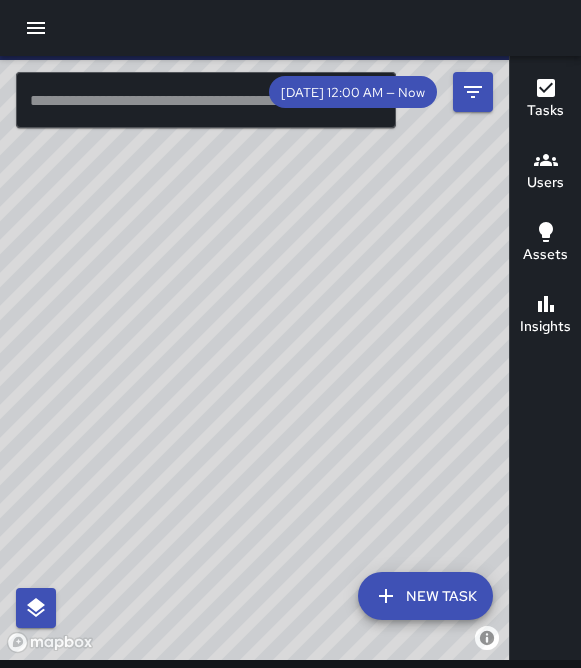 click at bounding box center [36, 28] 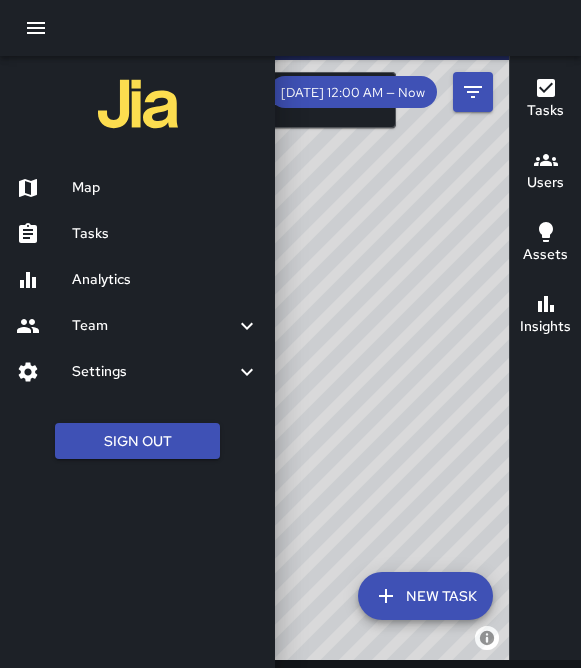 click at bounding box center (290, 334) 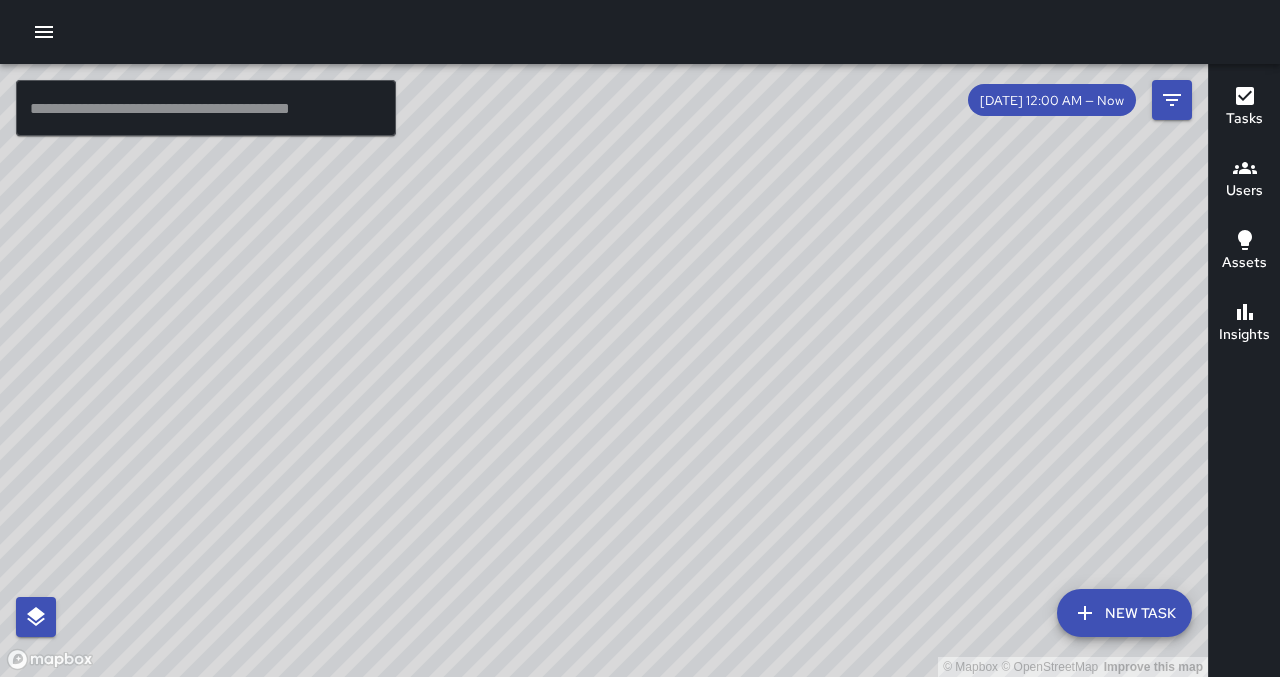click on "© Mapbox   © OpenStreetMap   Improve this map" at bounding box center [604, 370] 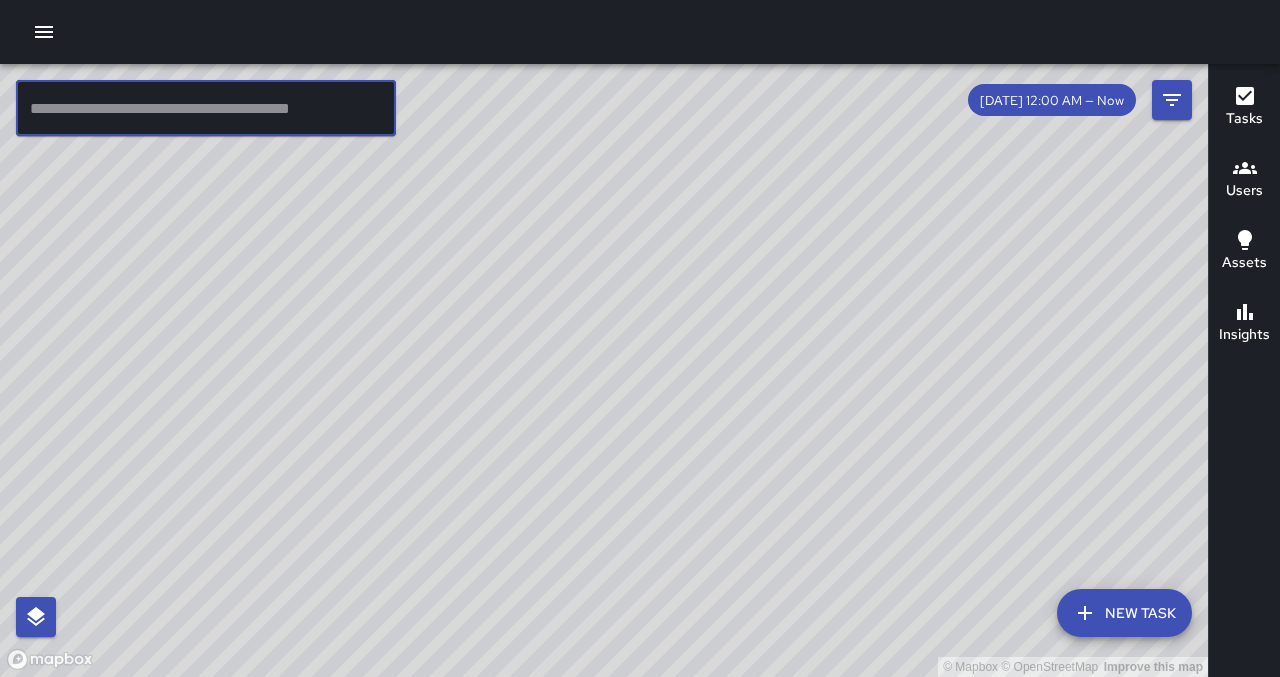 type on "*****" 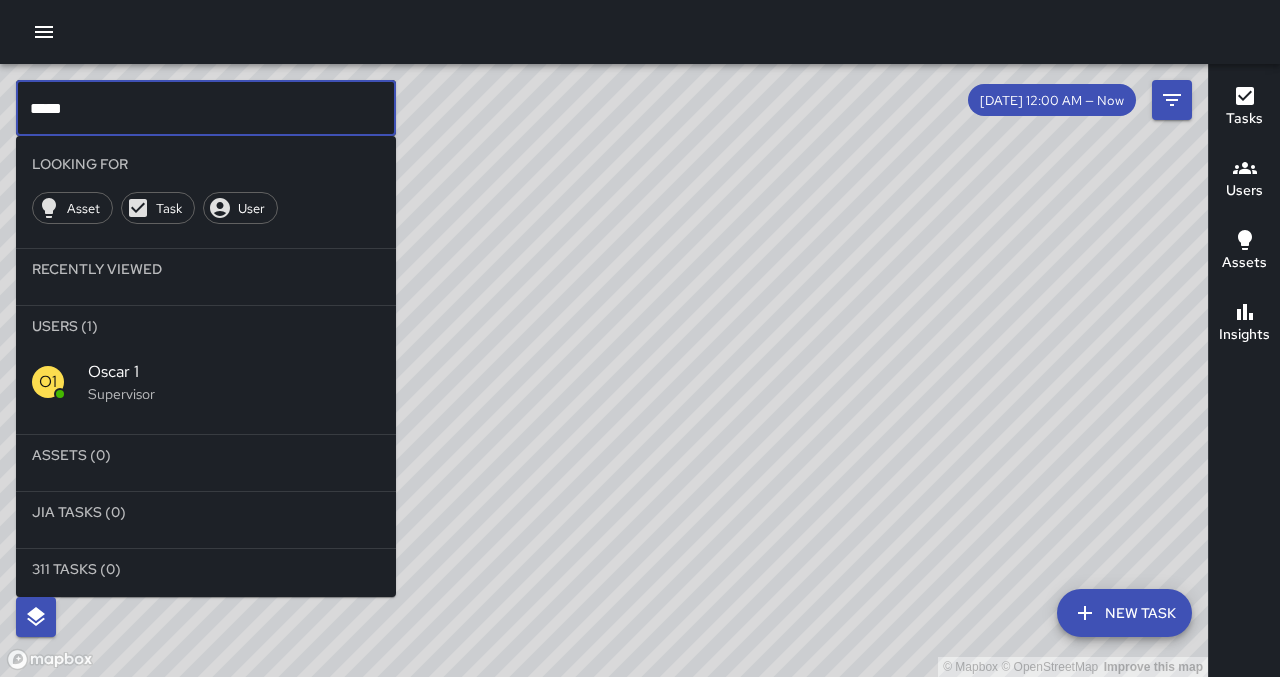 click on "Oscar 1" at bounding box center [234, 372] 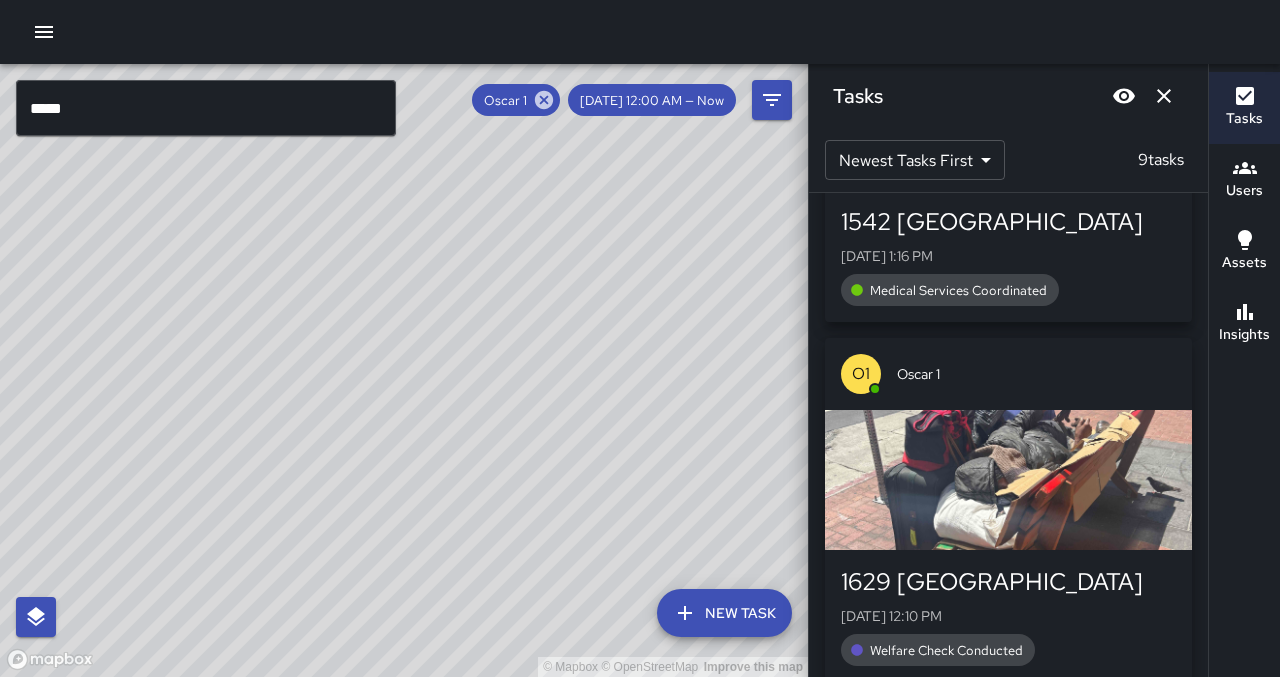 scroll, scrollTop: 1005, scrollLeft: 0, axis: vertical 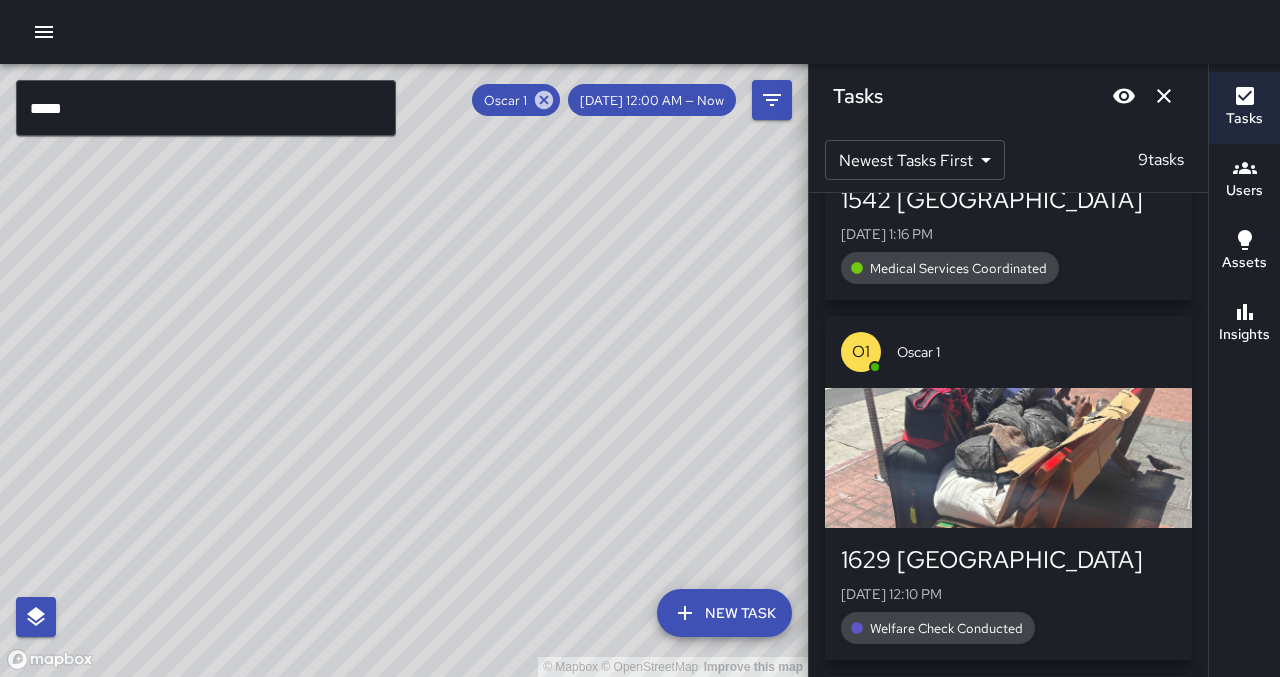 click at bounding box center [1008, 458] 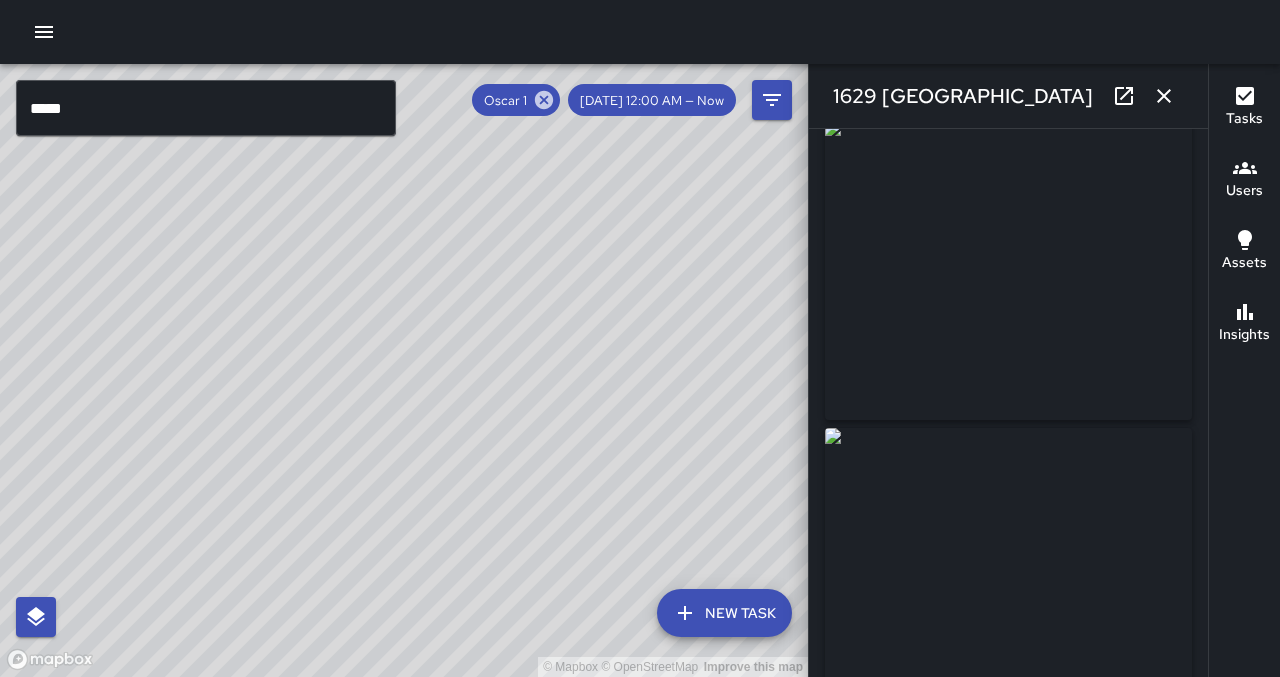 scroll, scrollTop: 19, scrollLeft: 0, axis: vertical 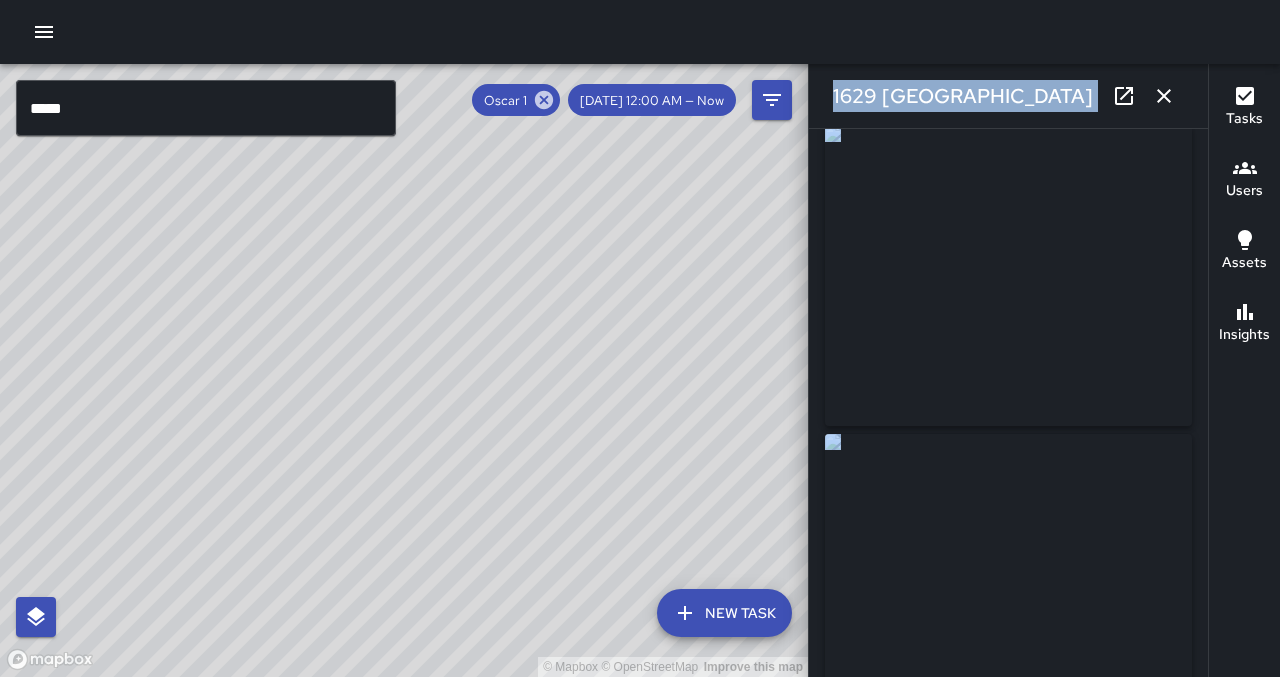 click 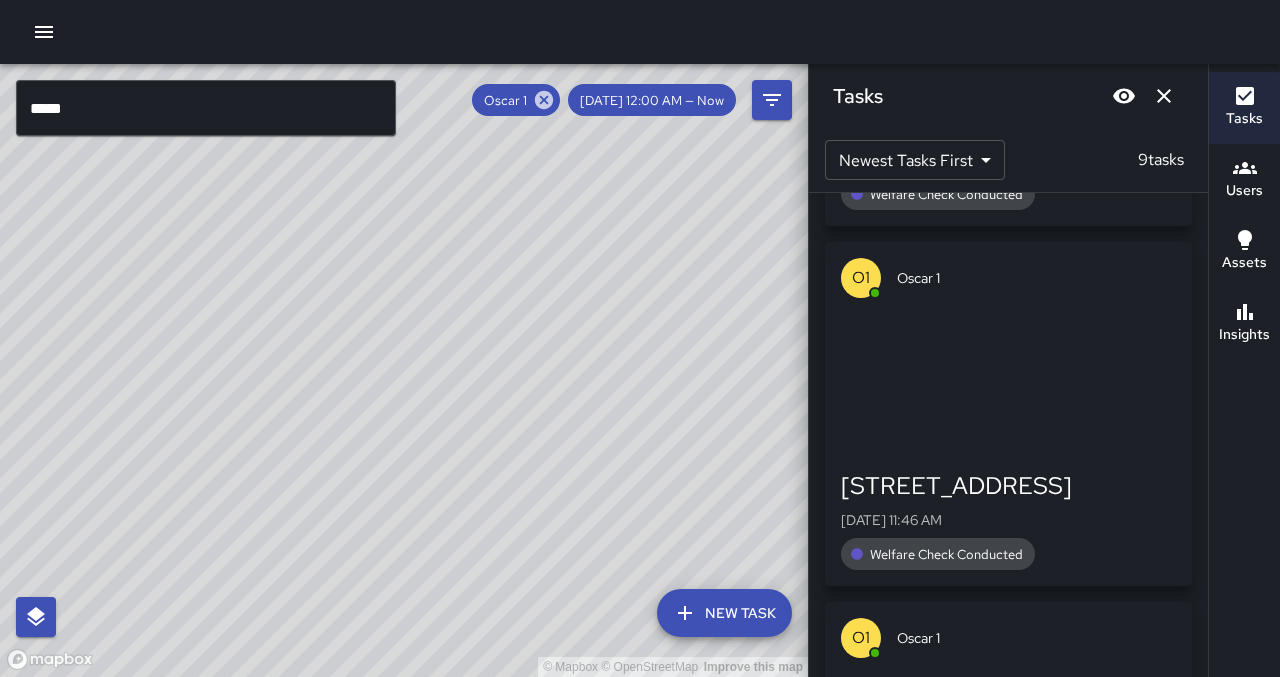 scroll, scrollTop: 1796, scrollLeft: 0, axis: vertical 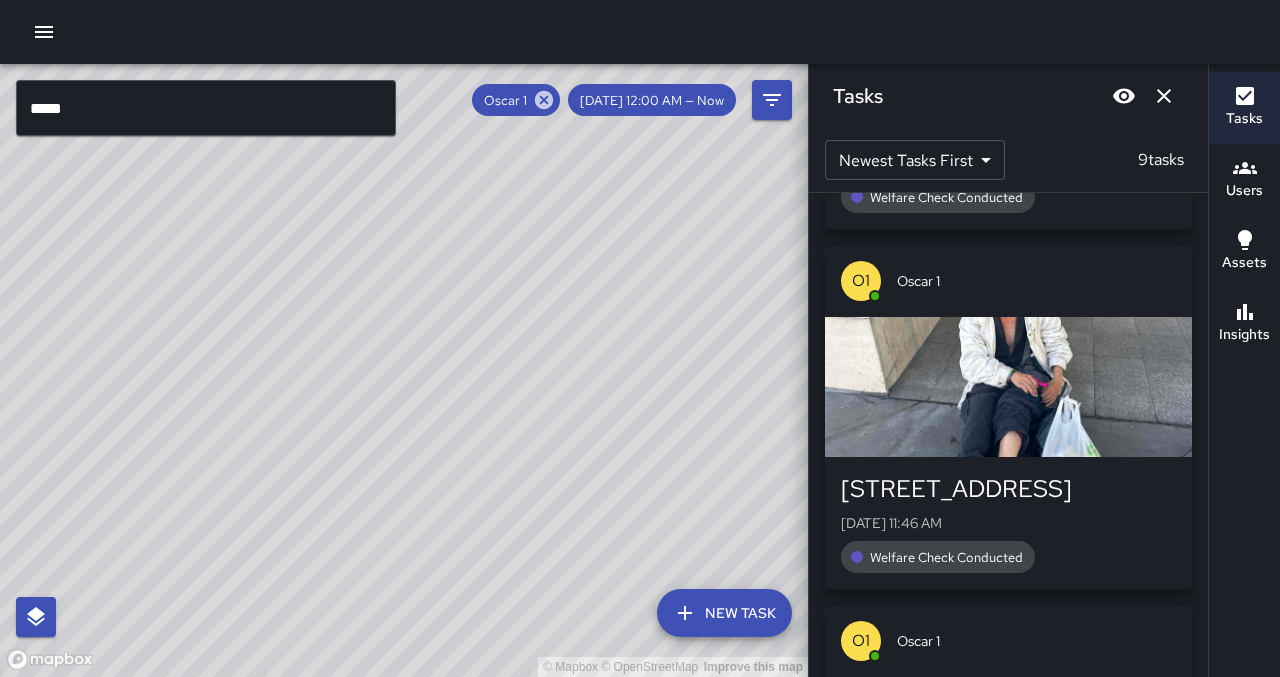 click at bounding box center (1008, 387) 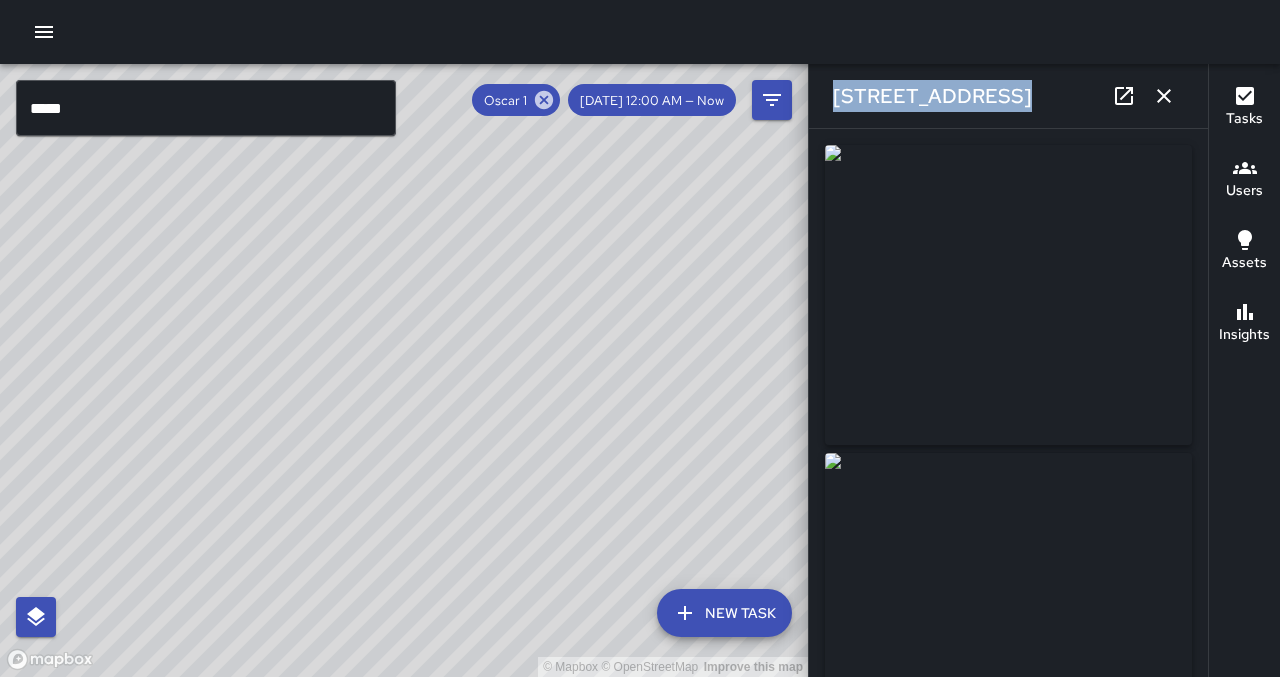 type on "**********" 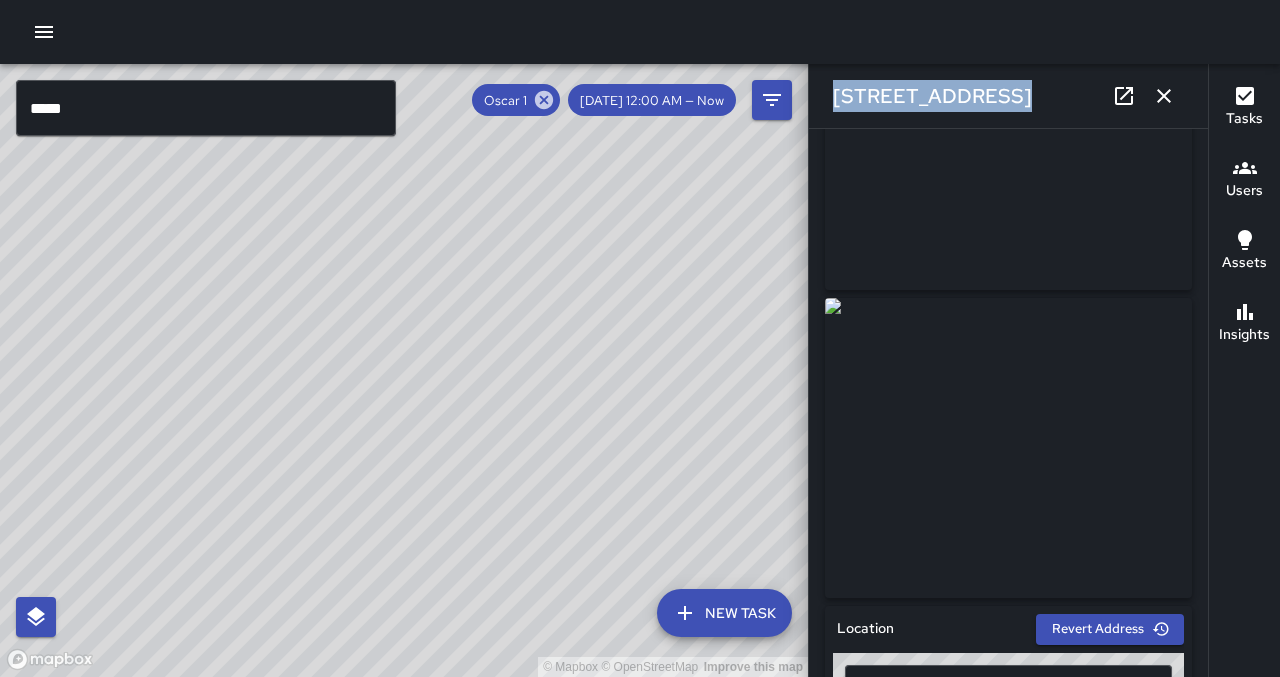 scroll, scrollTop: 0, scrollLeft: 0, axis: both 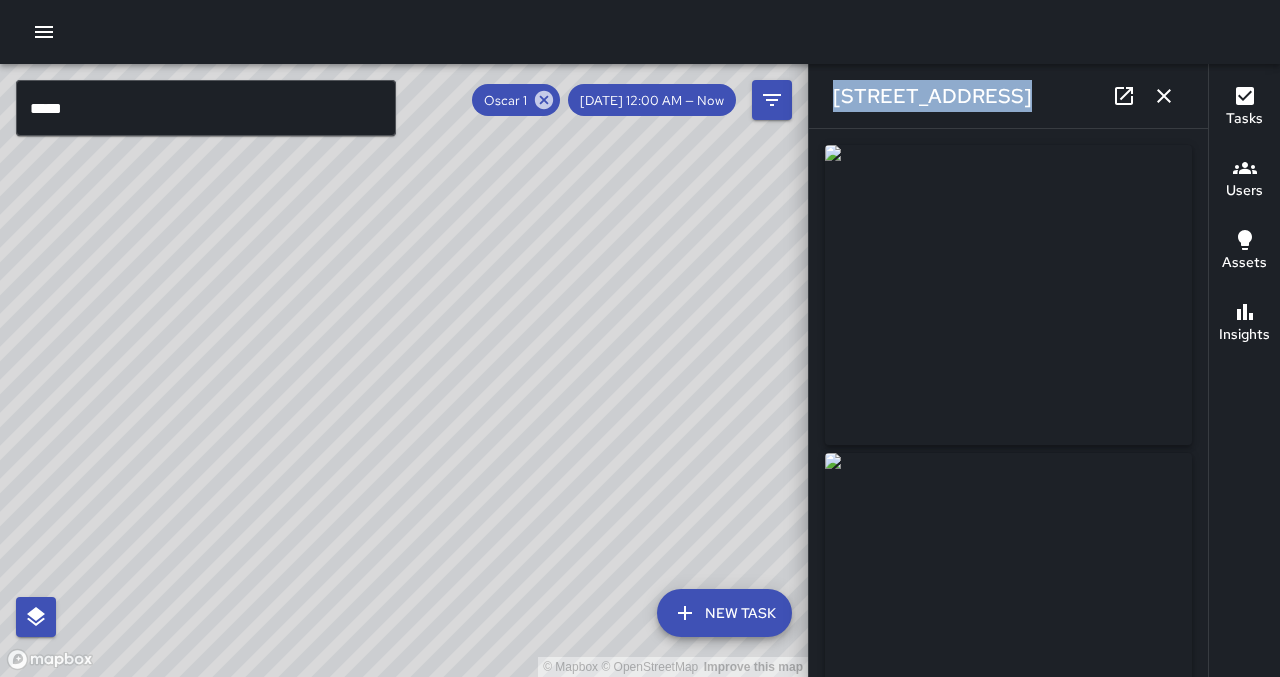 click on "© Mapbox   © OpenStreetMap   Improve this map" at bounding box center [404, 370] 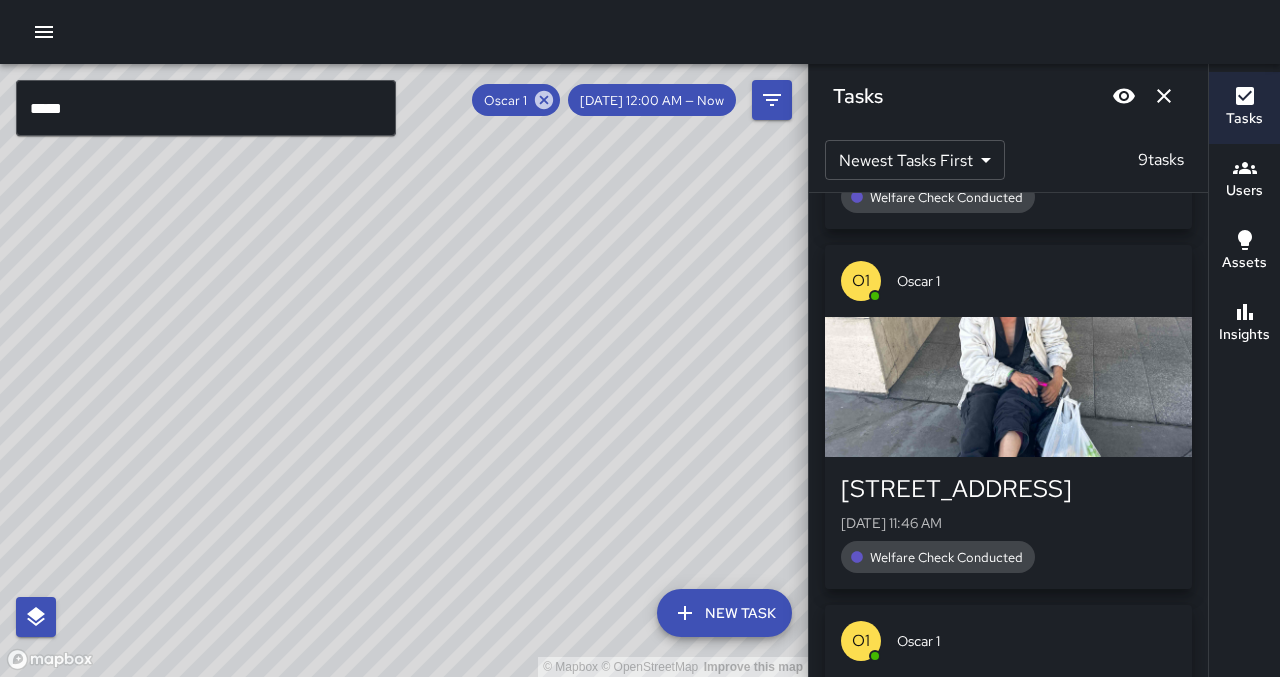 click 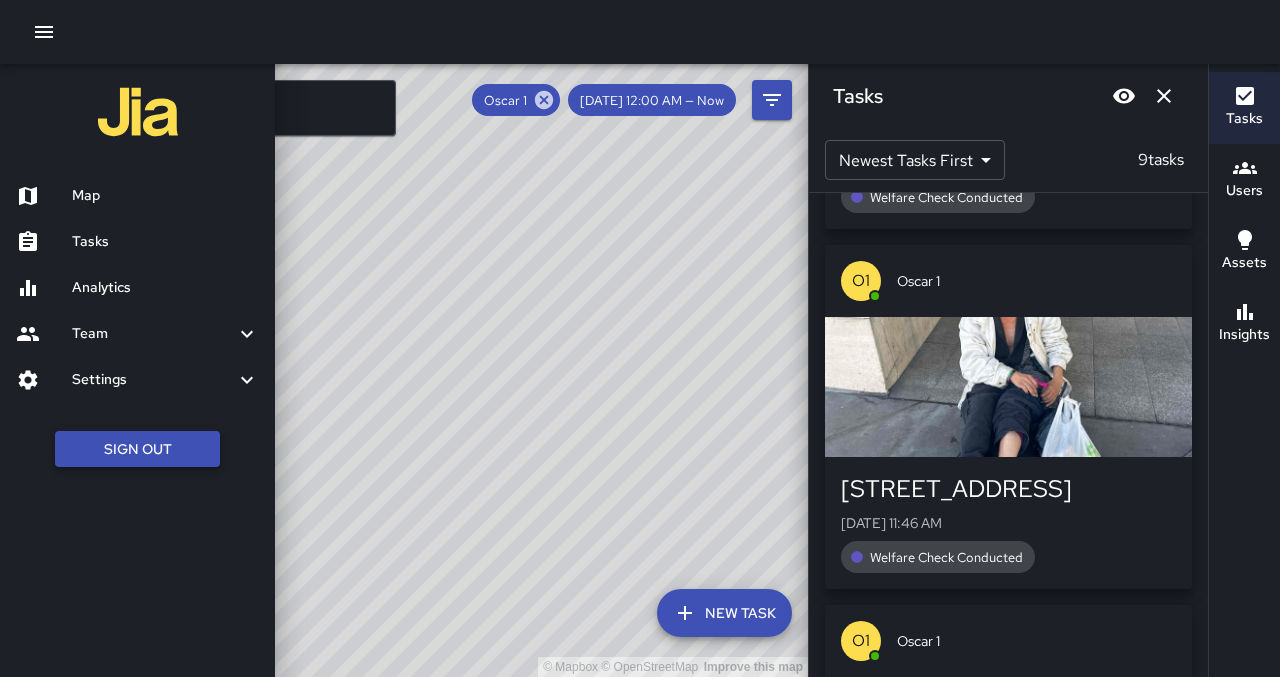 click on "Sign Out" at bounding box center (137, 449) 